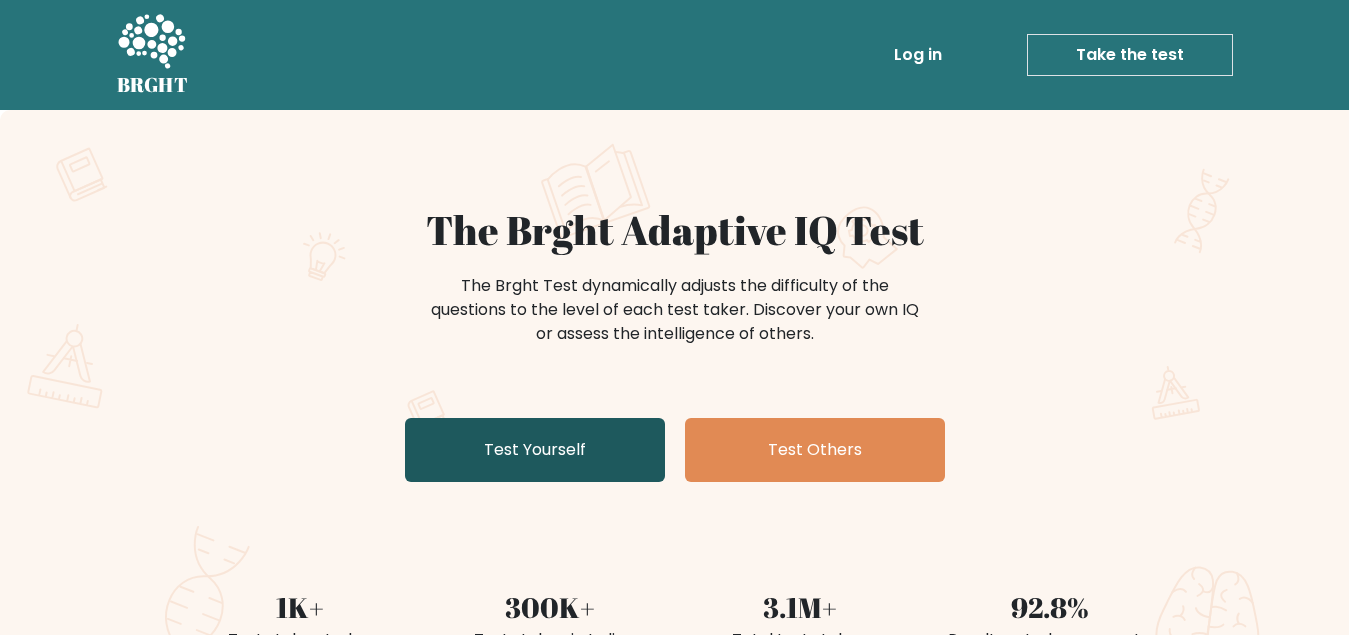 scroll, scrollTop: 0, scrollLeft: 0, axis: both 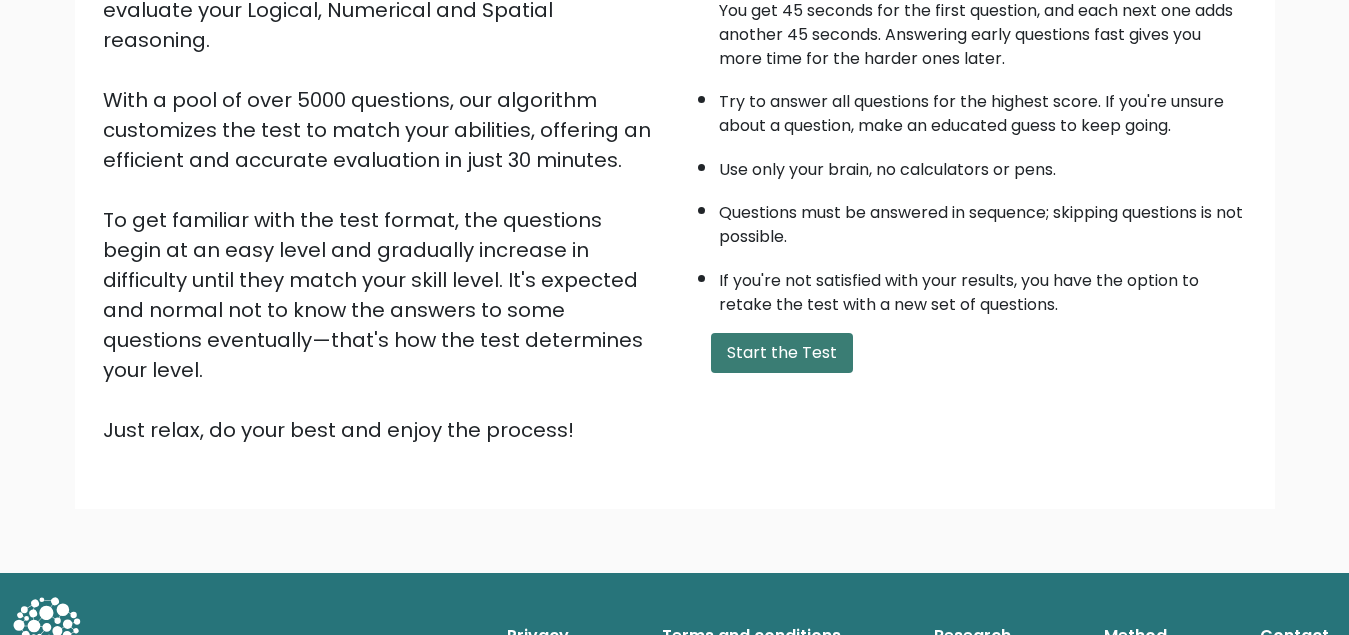 click on "Start the Test" at bounding box center [782, 353] 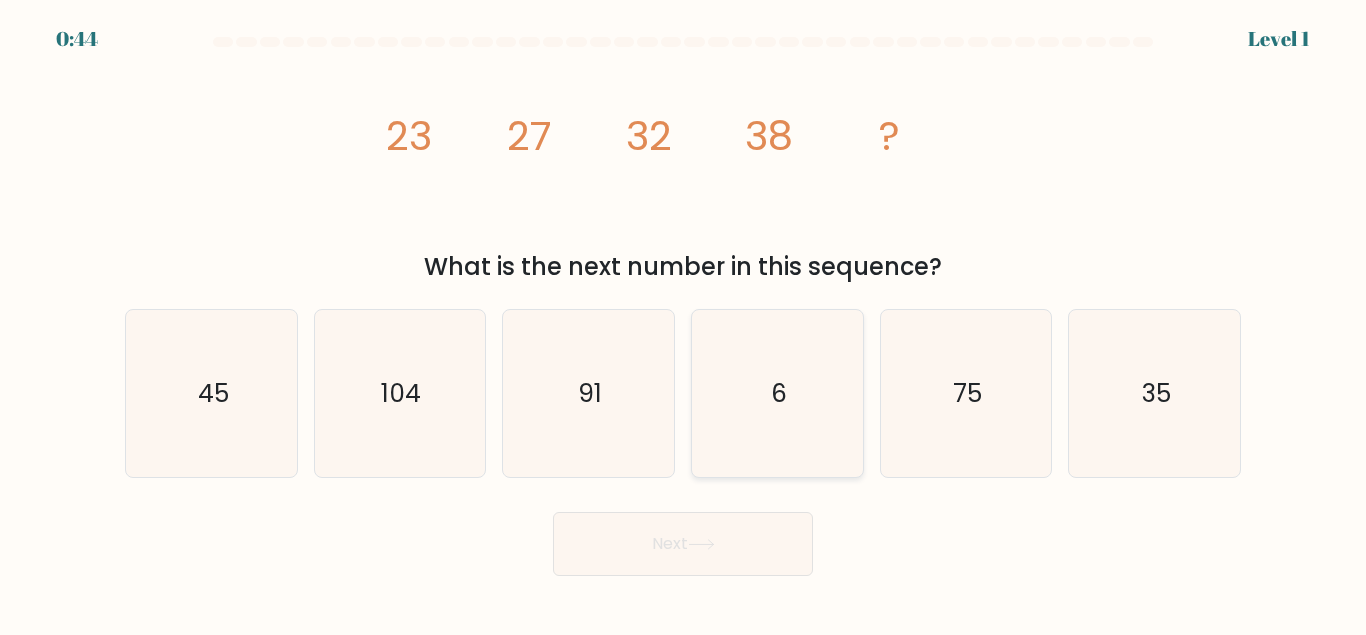 scroll, scrollTop: 0, scrollLeft: 0, axis: both 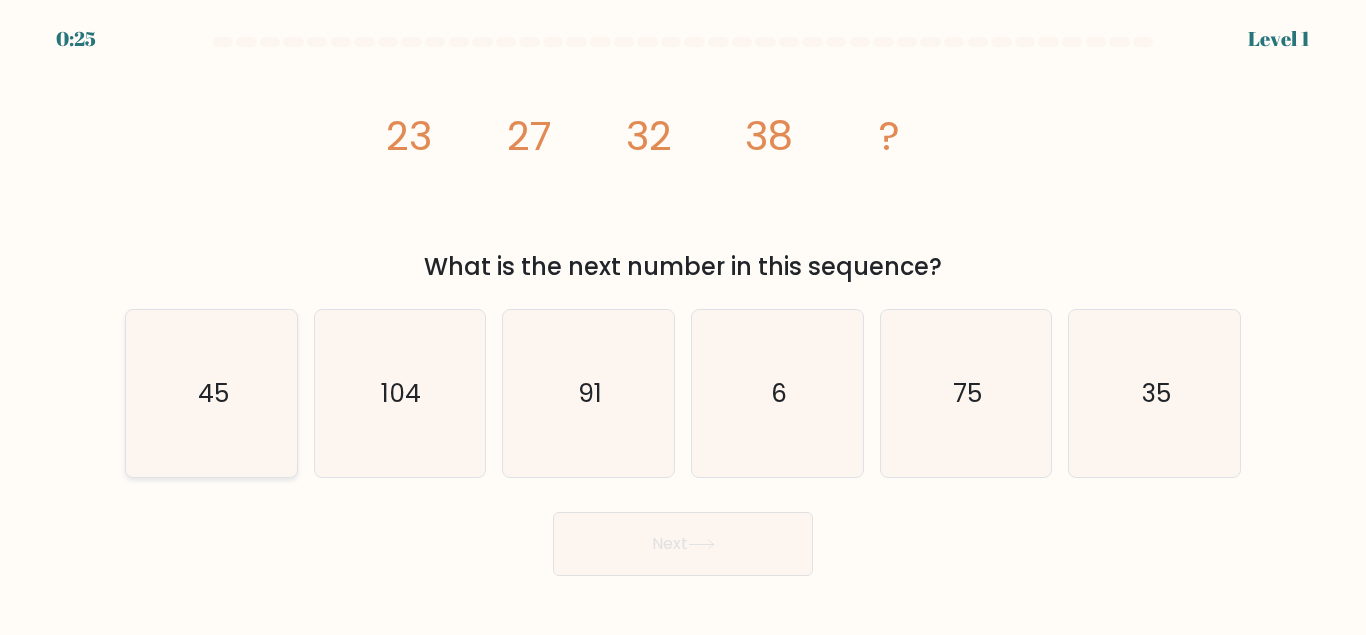 click on "45" at bounding box center [211, 393] 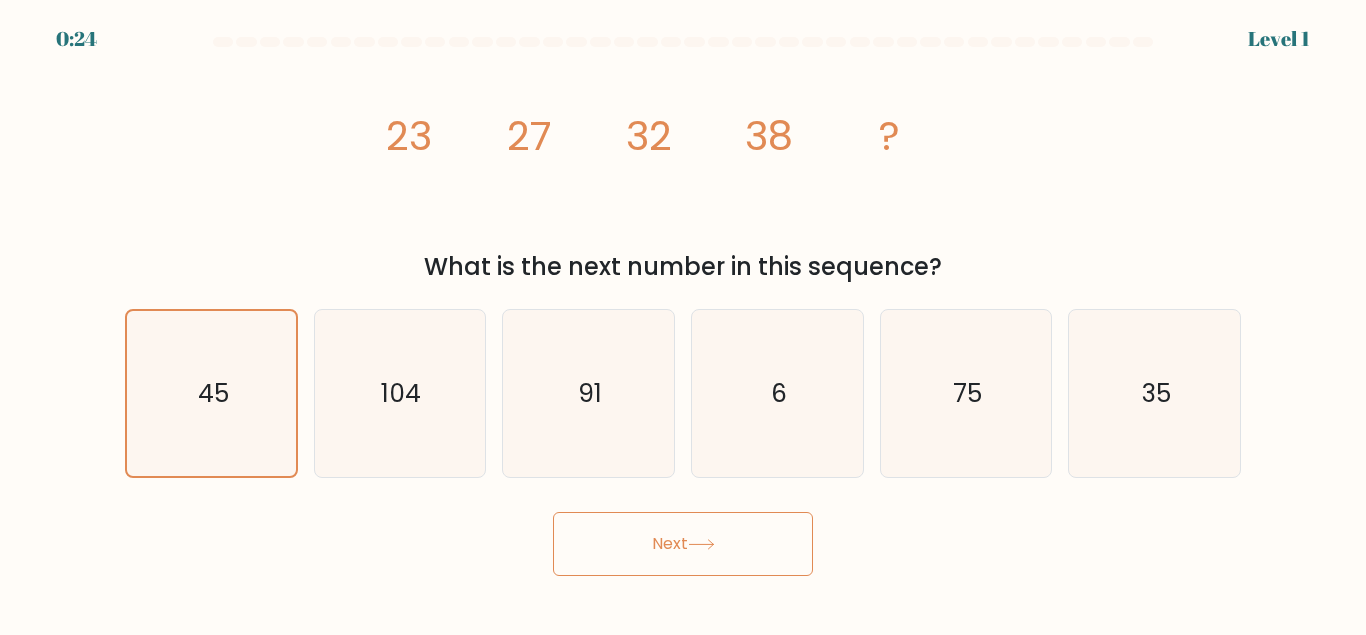 click on "Next" at bounding box center (683, 544) 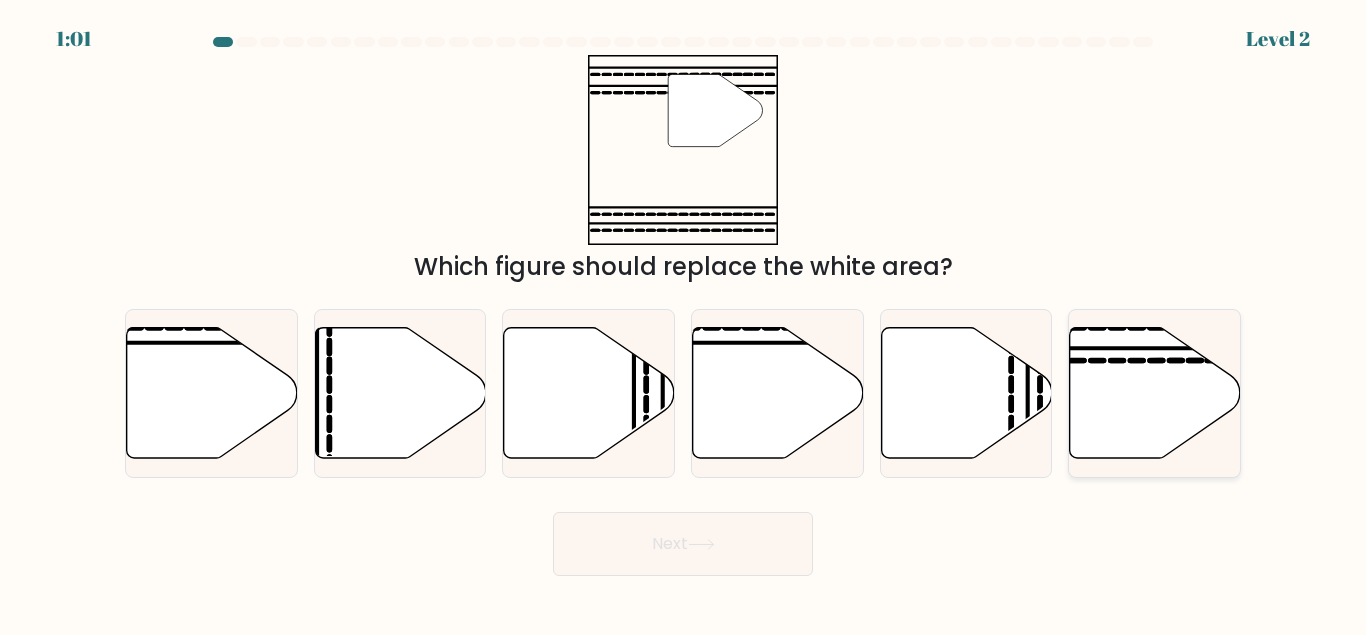 click at bounding box center [1155, 392] 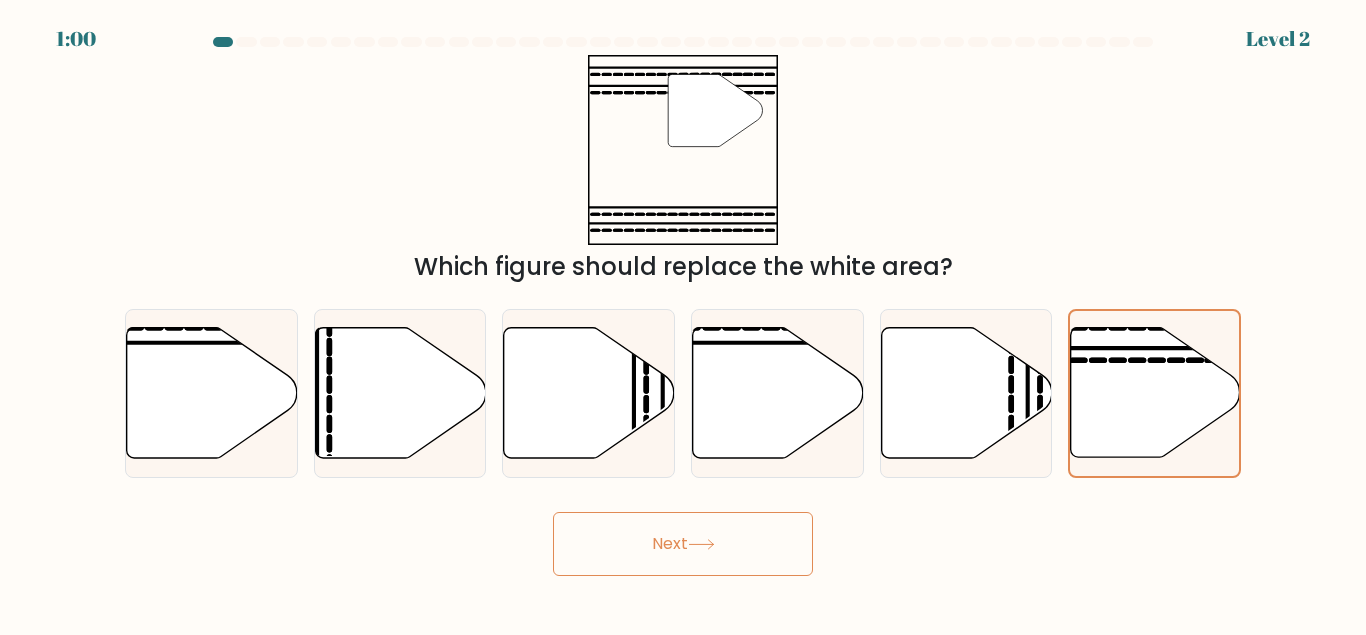 click on "Next" at bounding box center (683, 544) 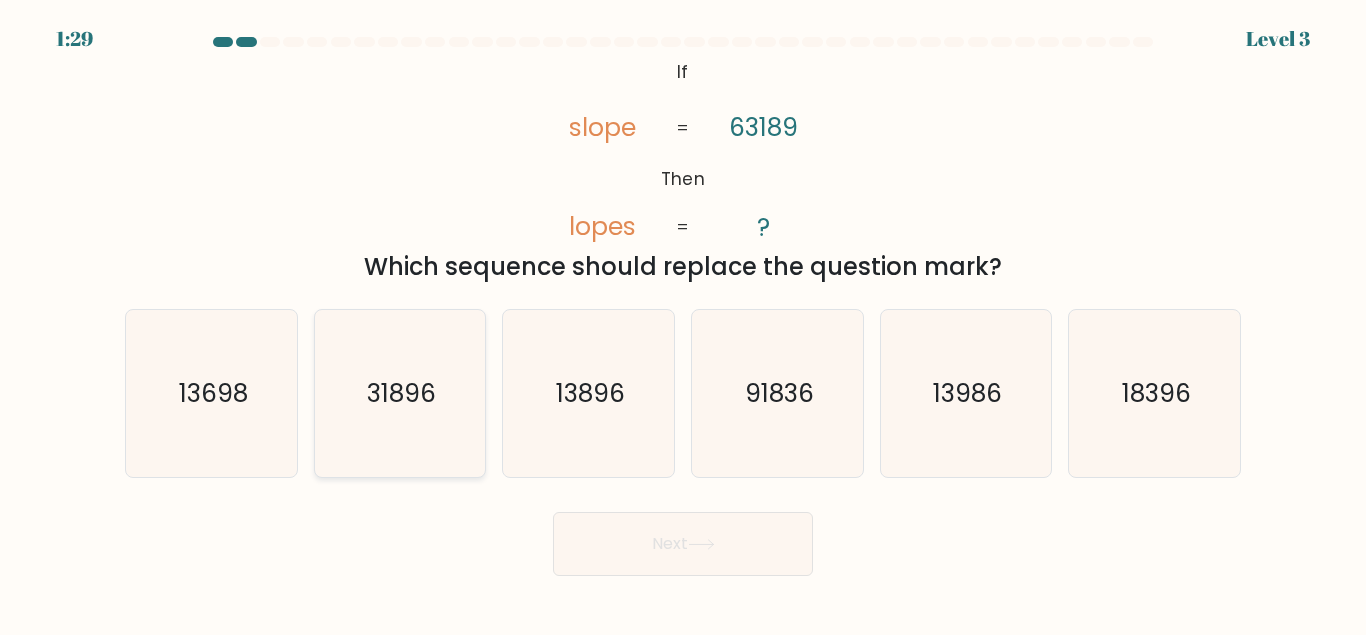 click on "31896" at bounding box center [399, 393] 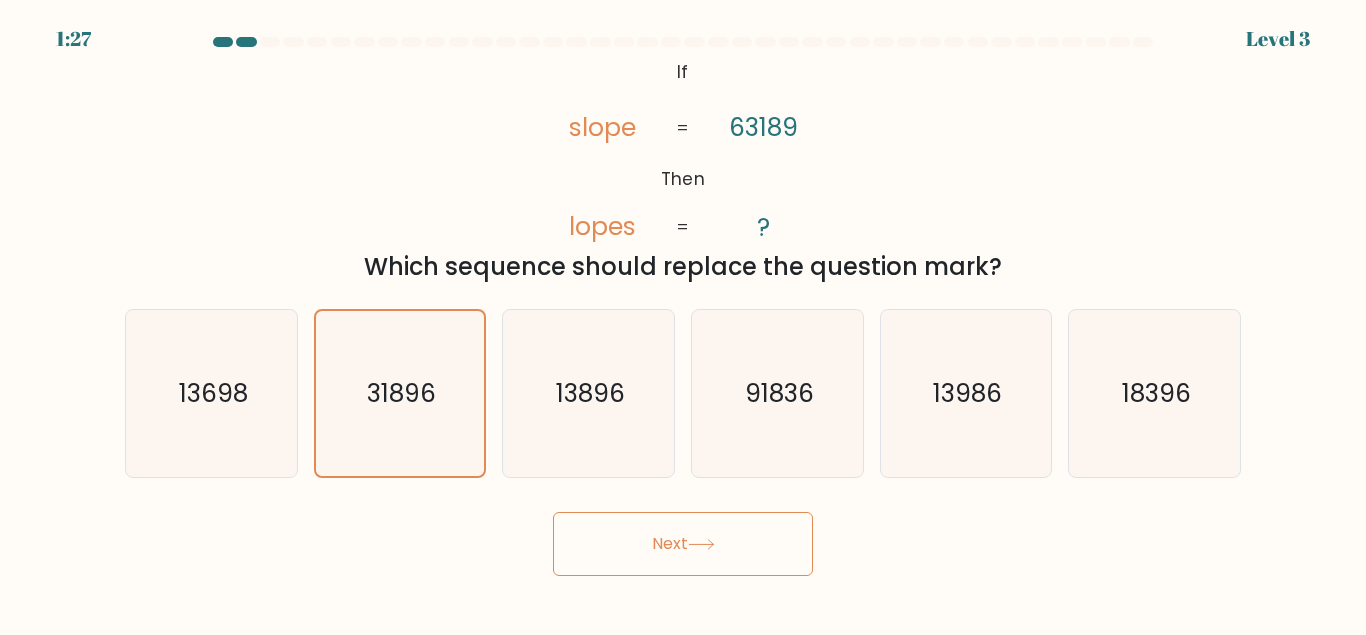 click on "Next" at bounding box center (683, 544) 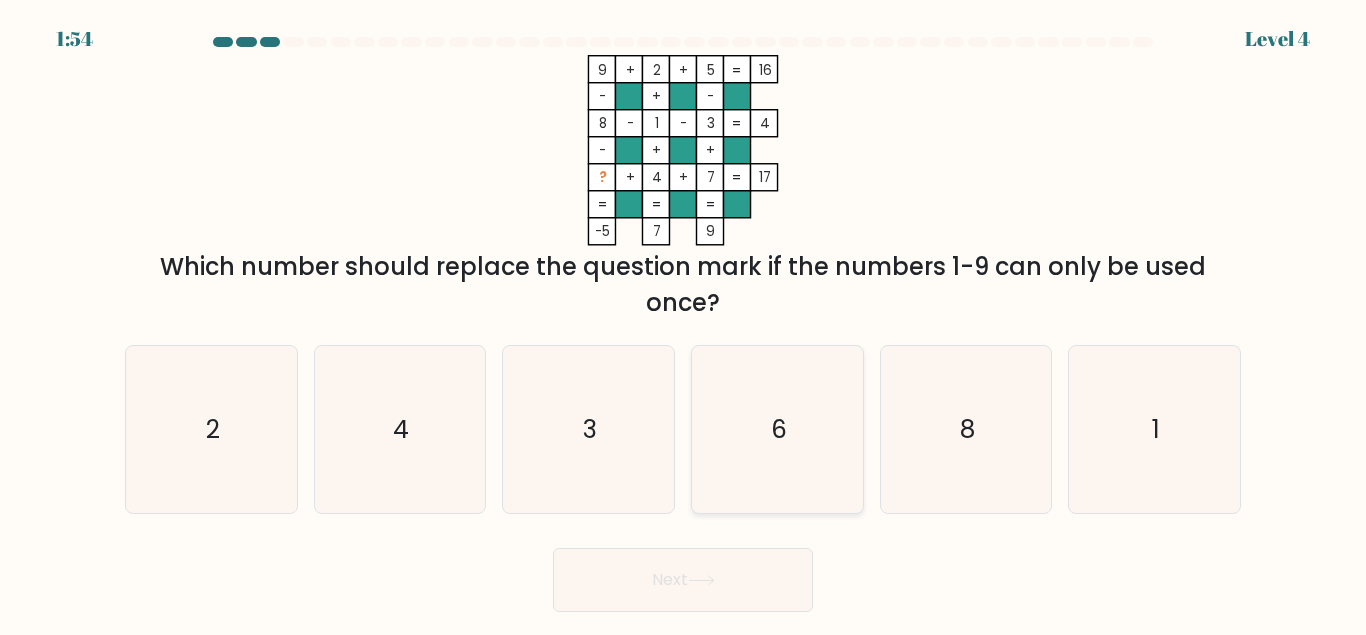 click on "6" at bounding box center [777, 429] 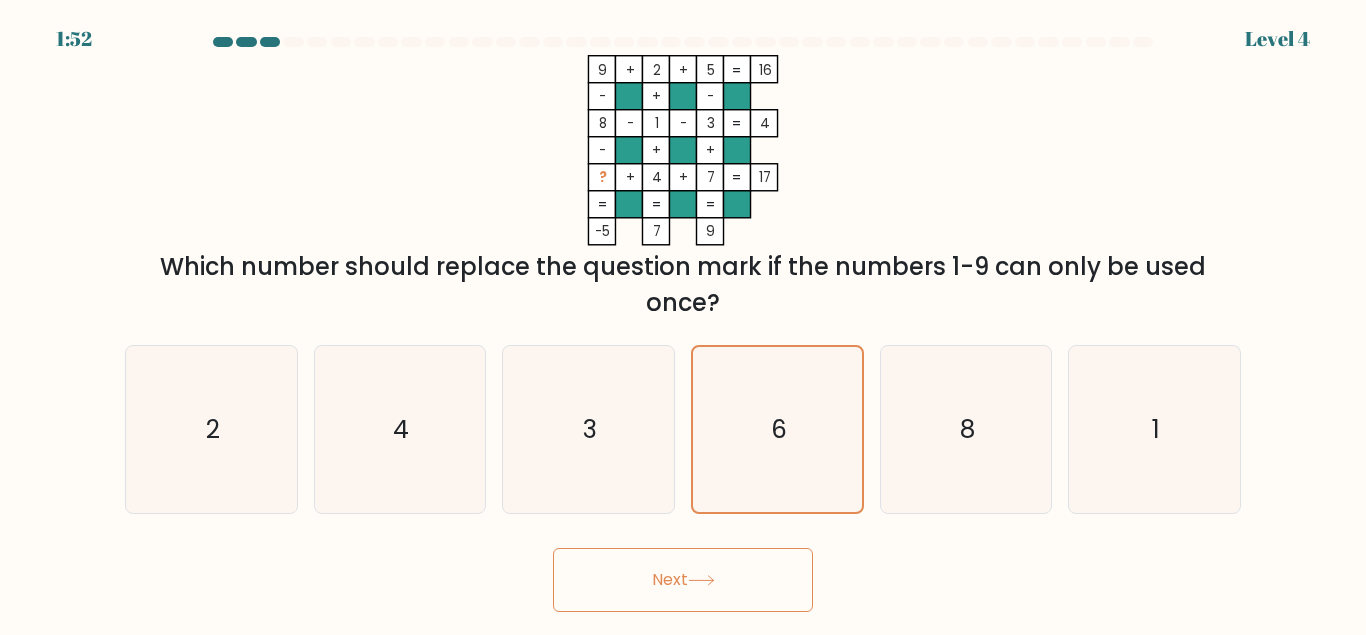 click at bounding box center (701, 580) 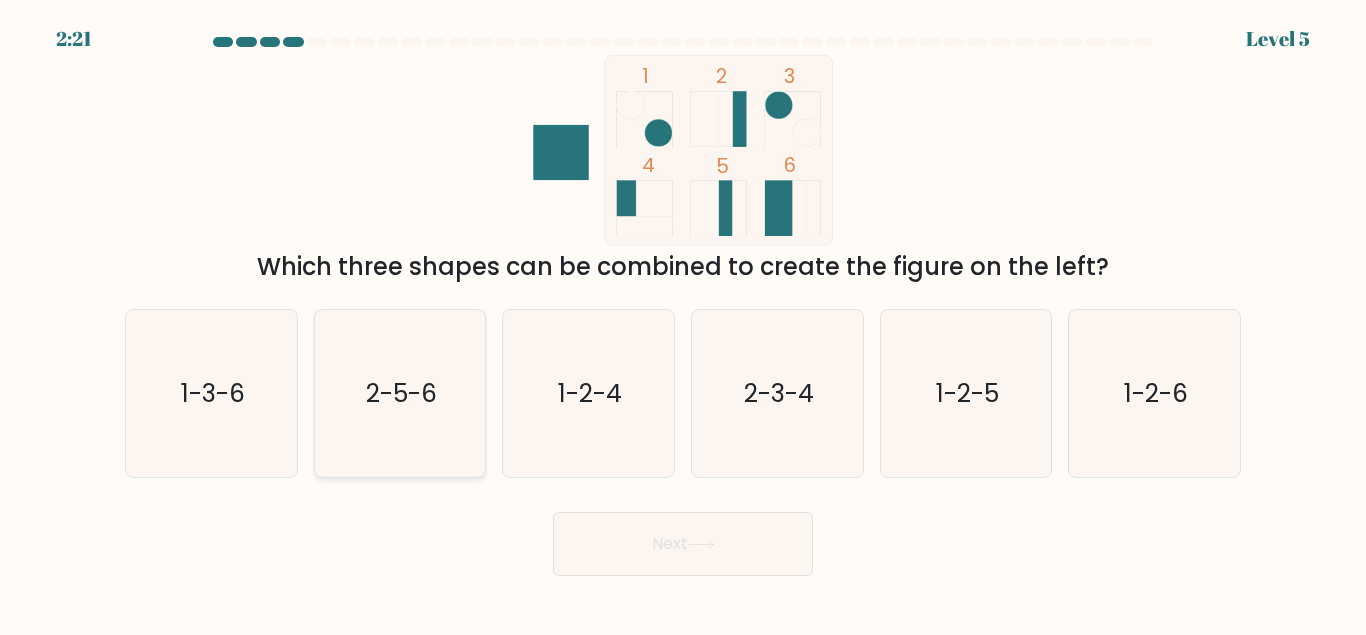 click on "2-5-6" at bounding box center [399, 393] 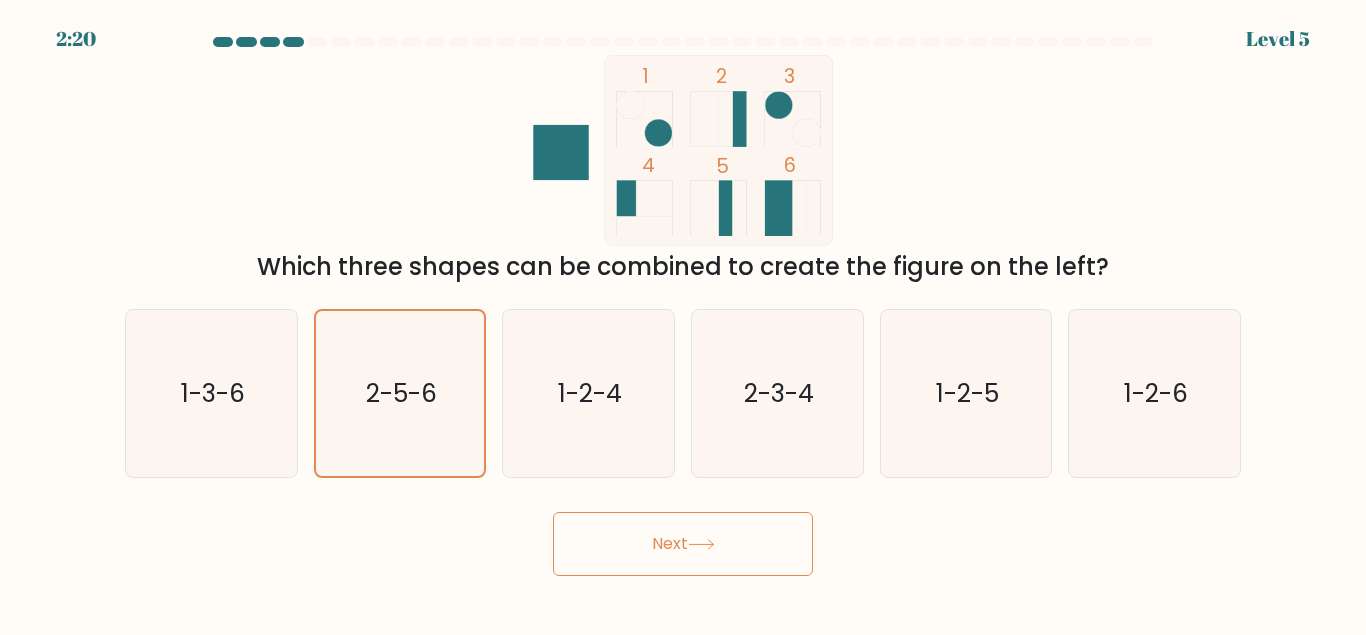 click on "Next" at bounding box center [683, 544] 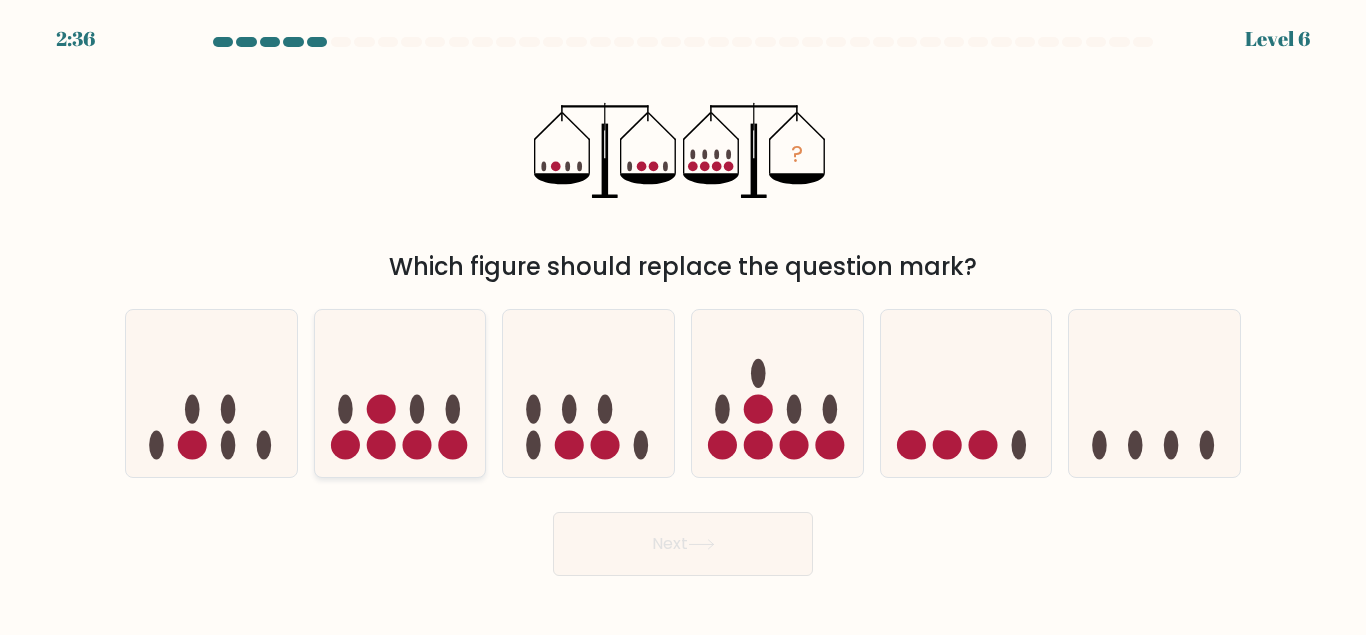 click at bounding box center (400, 393) 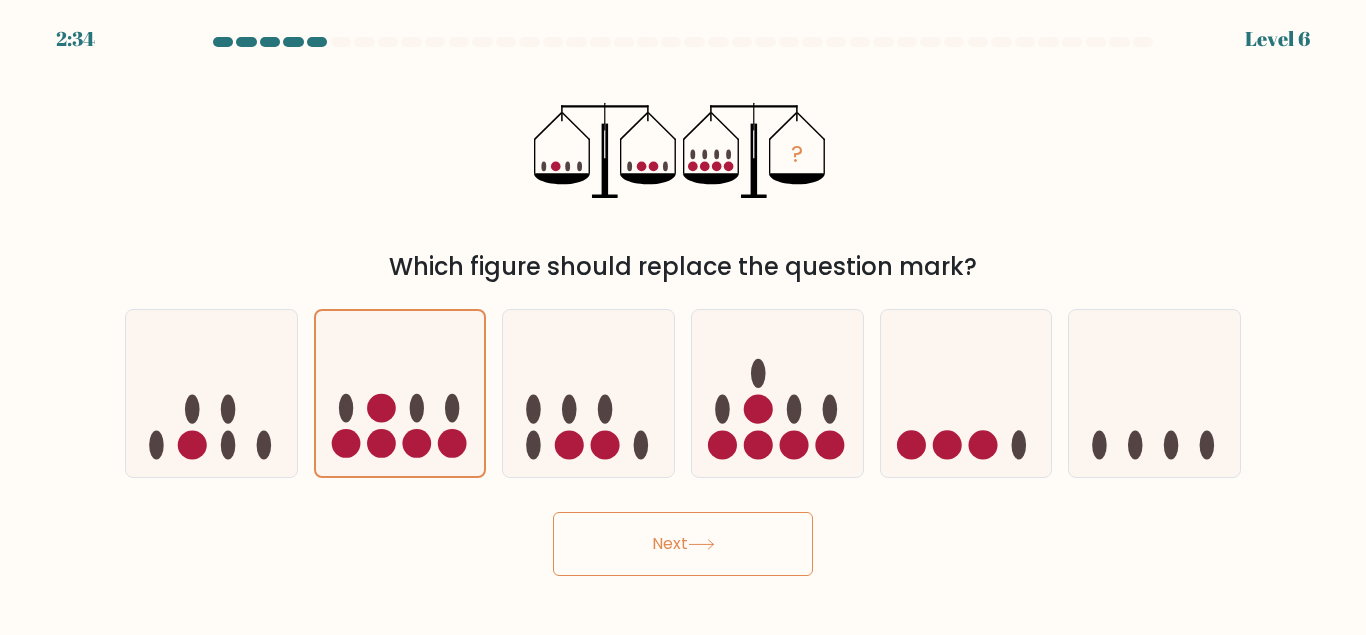 click on "Next" at bounding box center [683, 544] 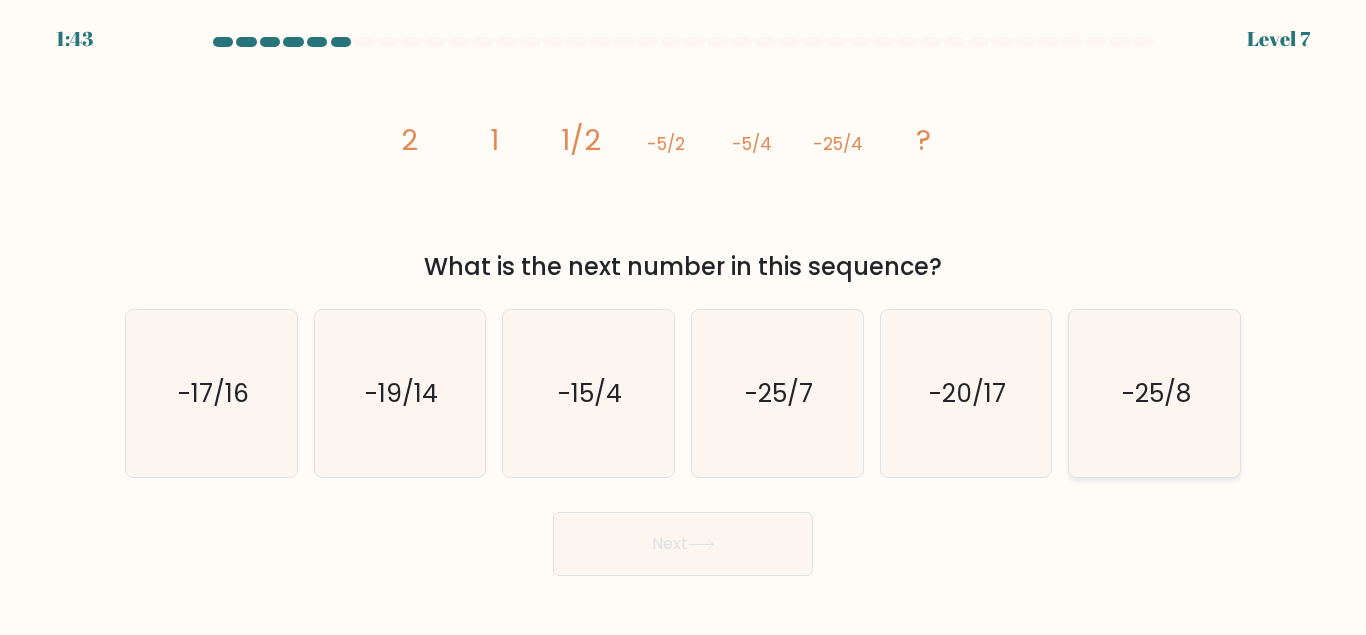 click on "-25/8" at bounding box center [1154, 393] 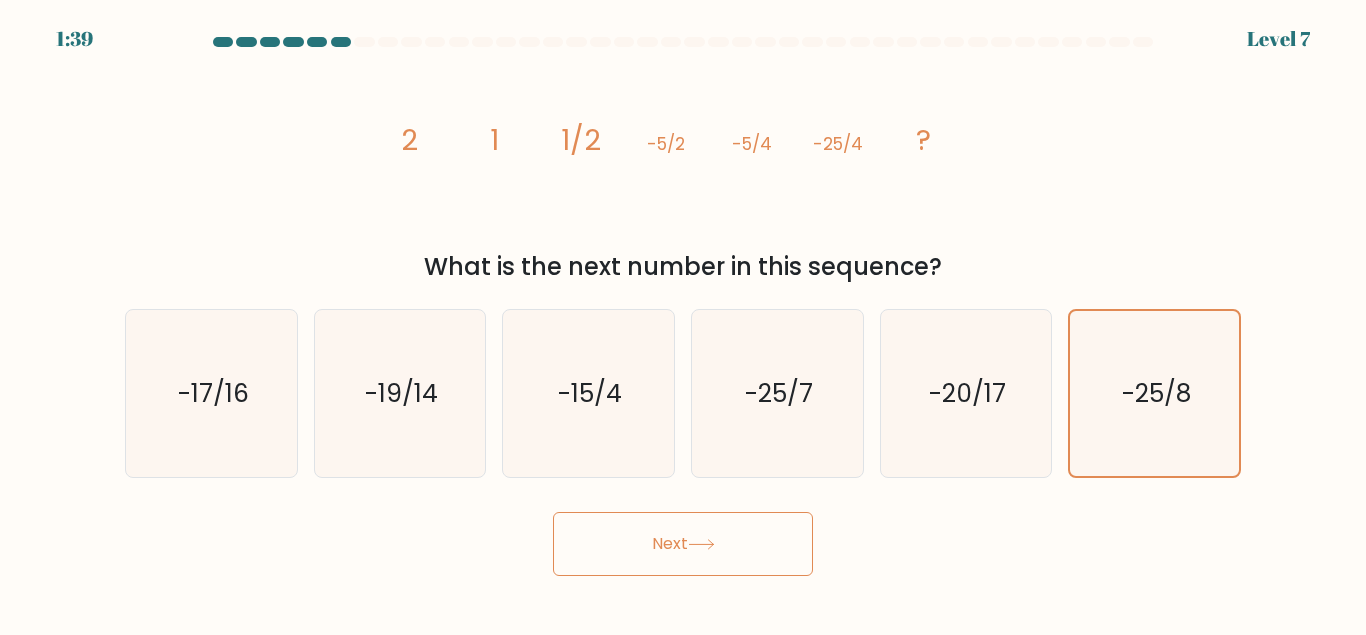 click on "Next" at bounding box center (683, 544) 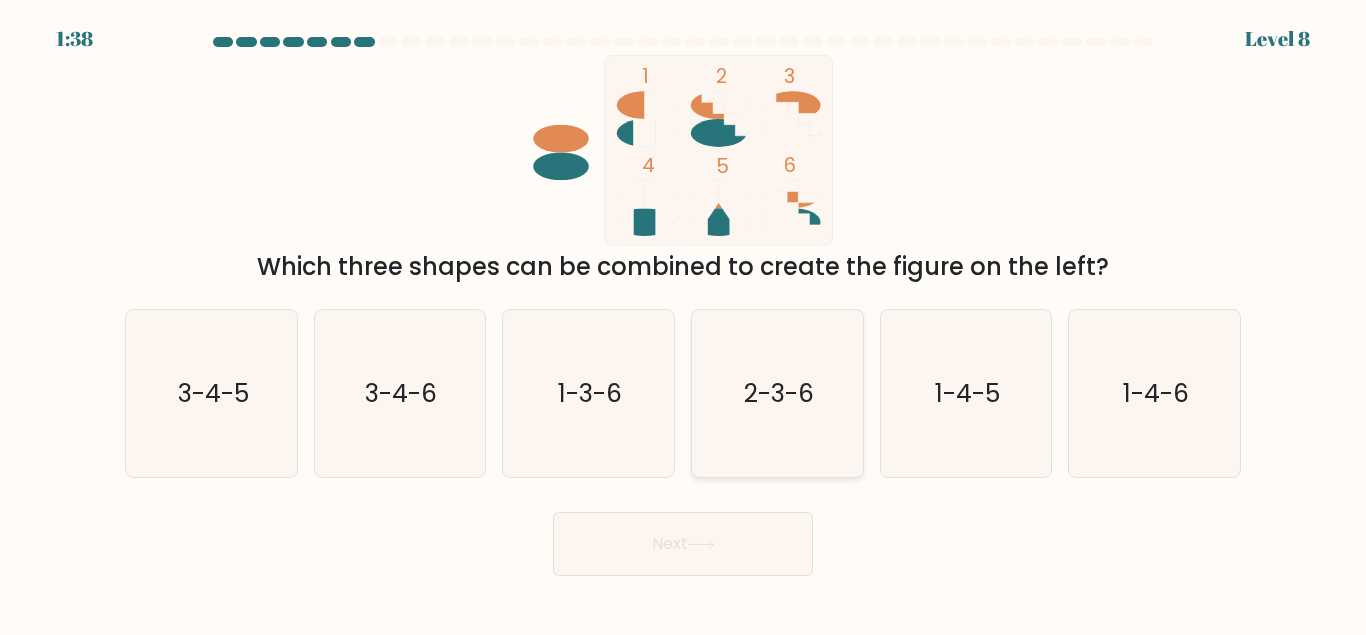 click on "2-3-6" at bounding box center (777, 393) 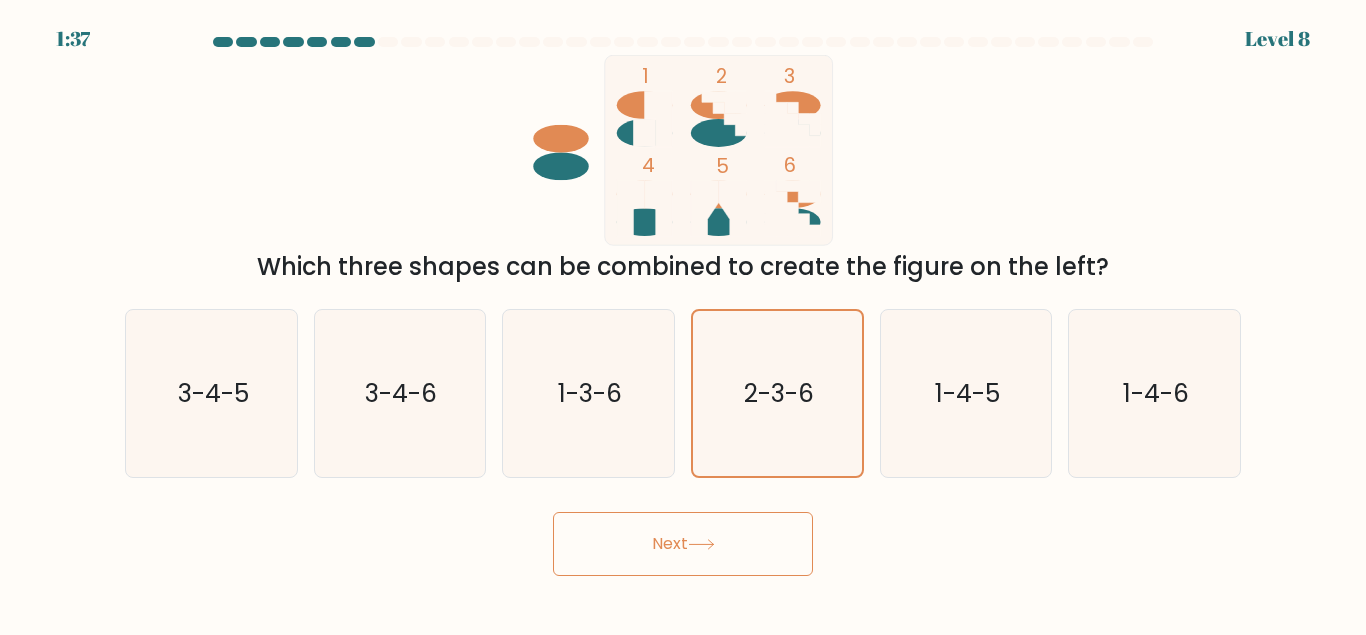 click on "Next" at bounding box center [683, 544] 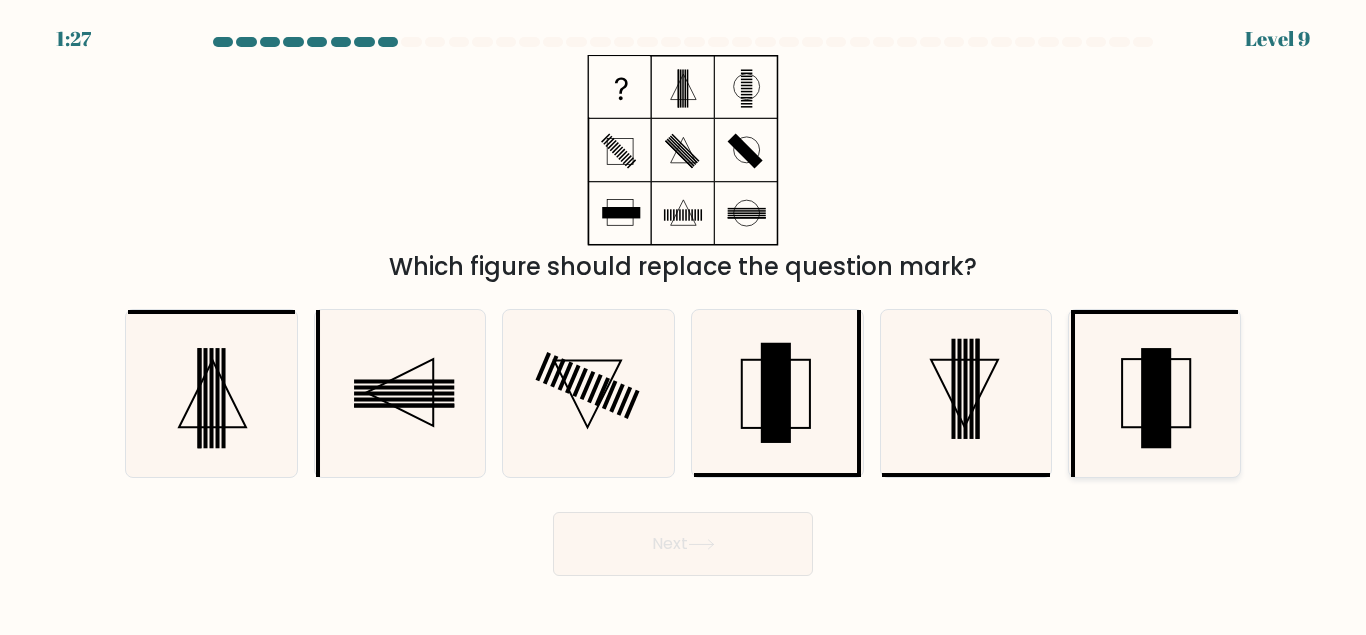 click at bounding box center (1156, 398) 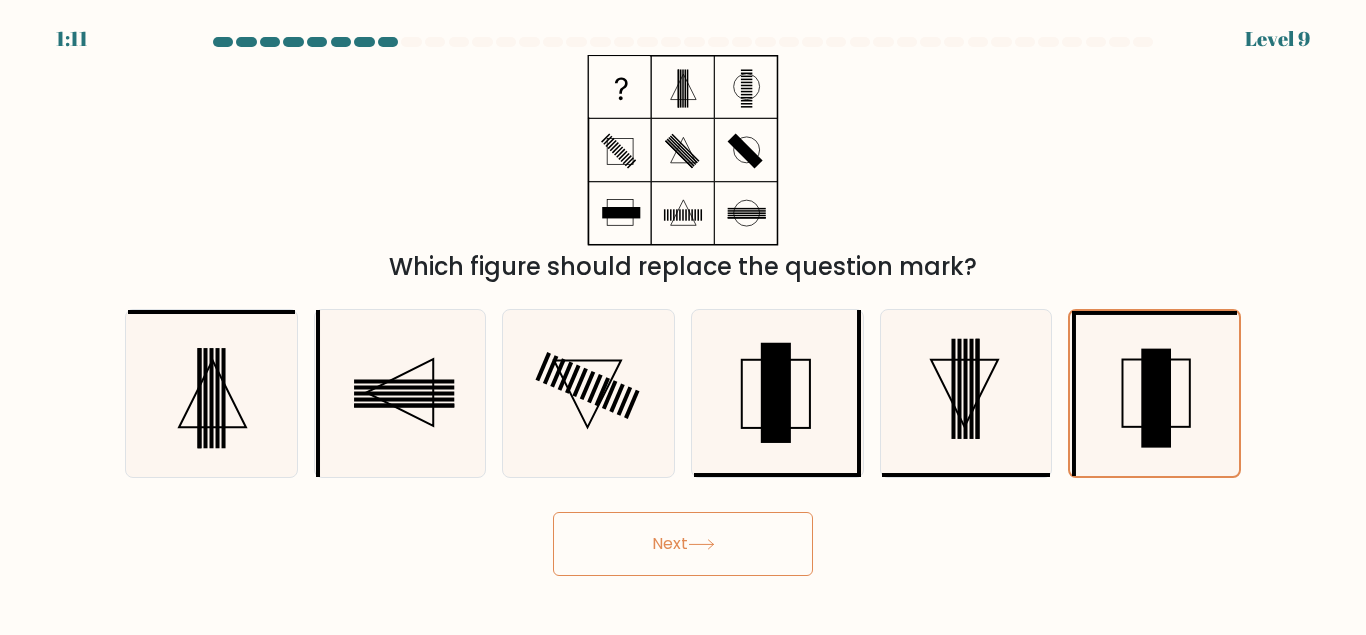 click at bounding box center (701, 544) 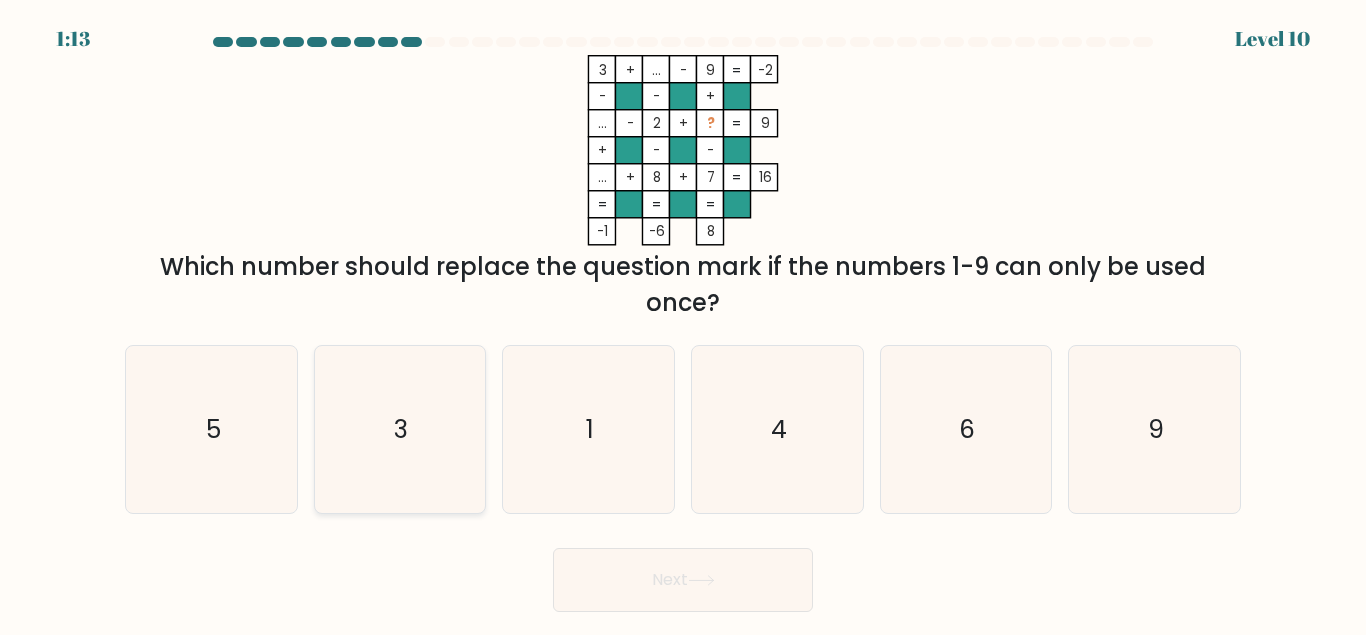 click on "3" at bounding box center [399, 429] 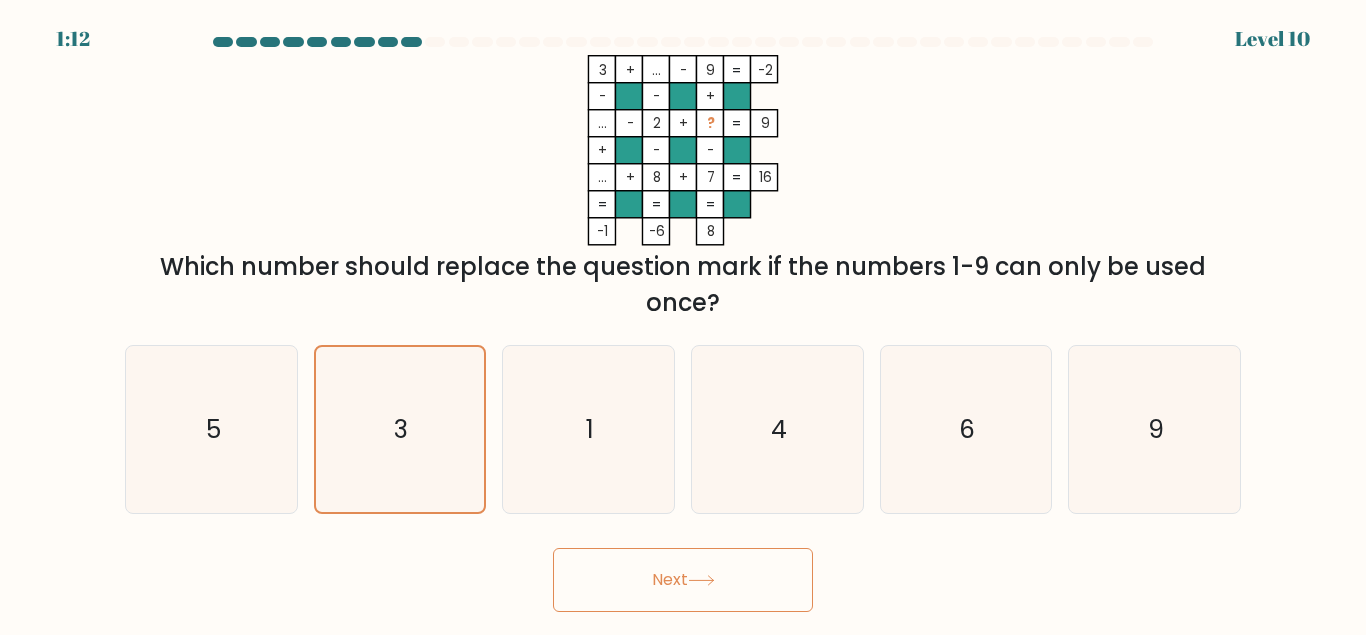 click on "Next" at bounding box center (683, 580) 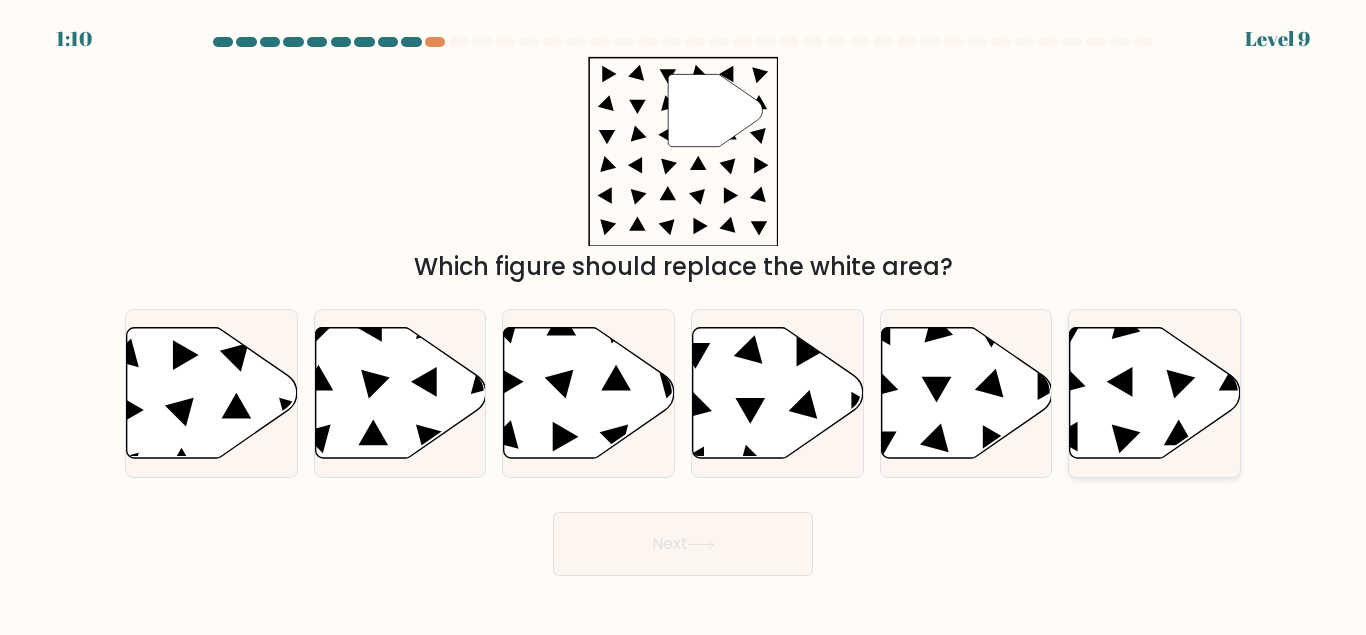 click at bounding box center (1155, 392) 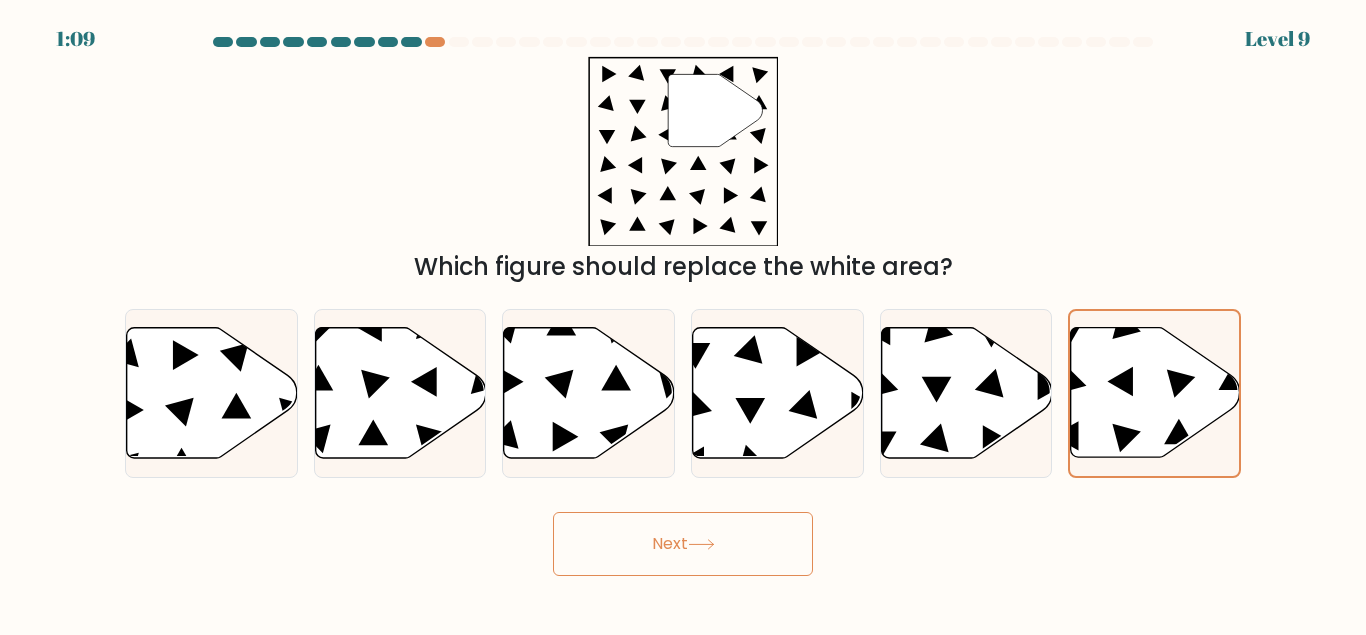 click on "Next" at bounding box center [683, 544] 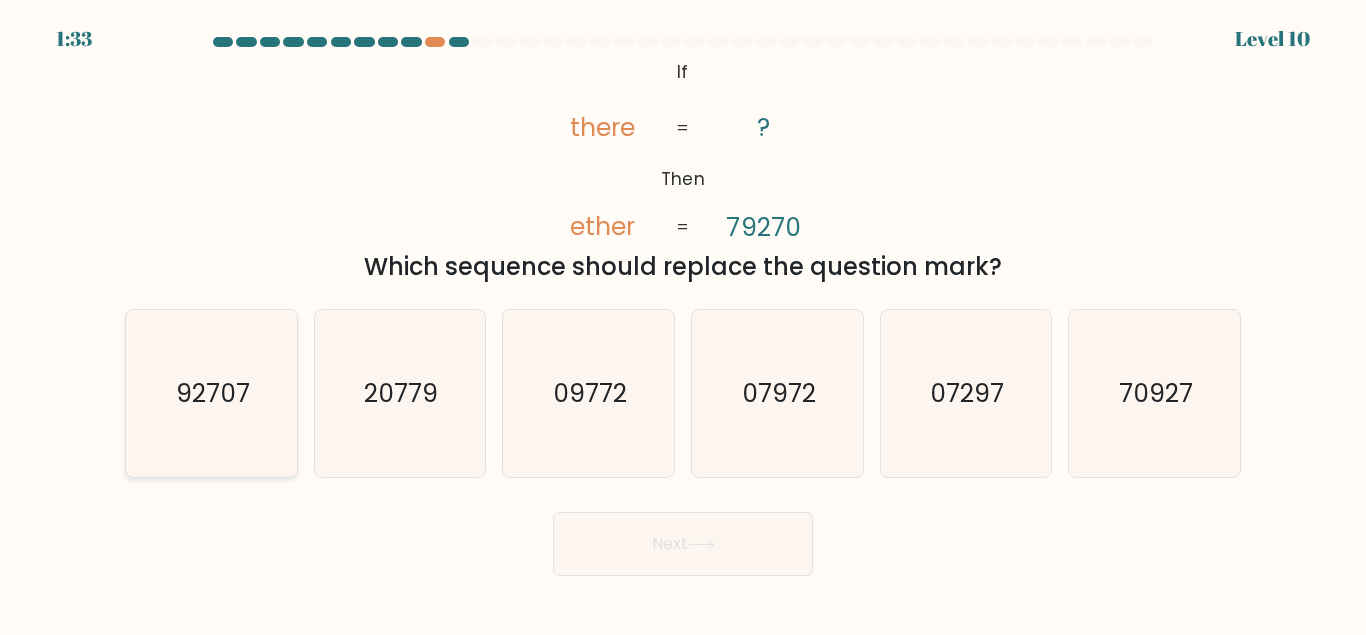click on "92707" at bounding box center [213, 393] 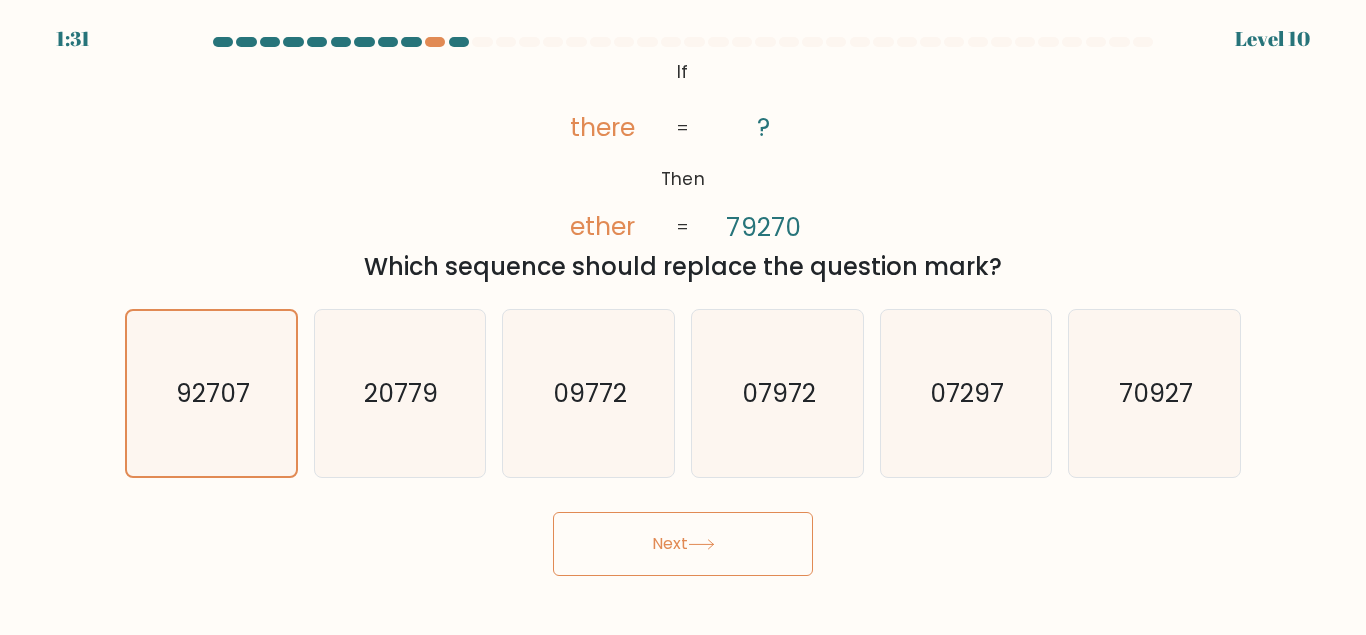 click on "Next" at bounding box center (683, 544) 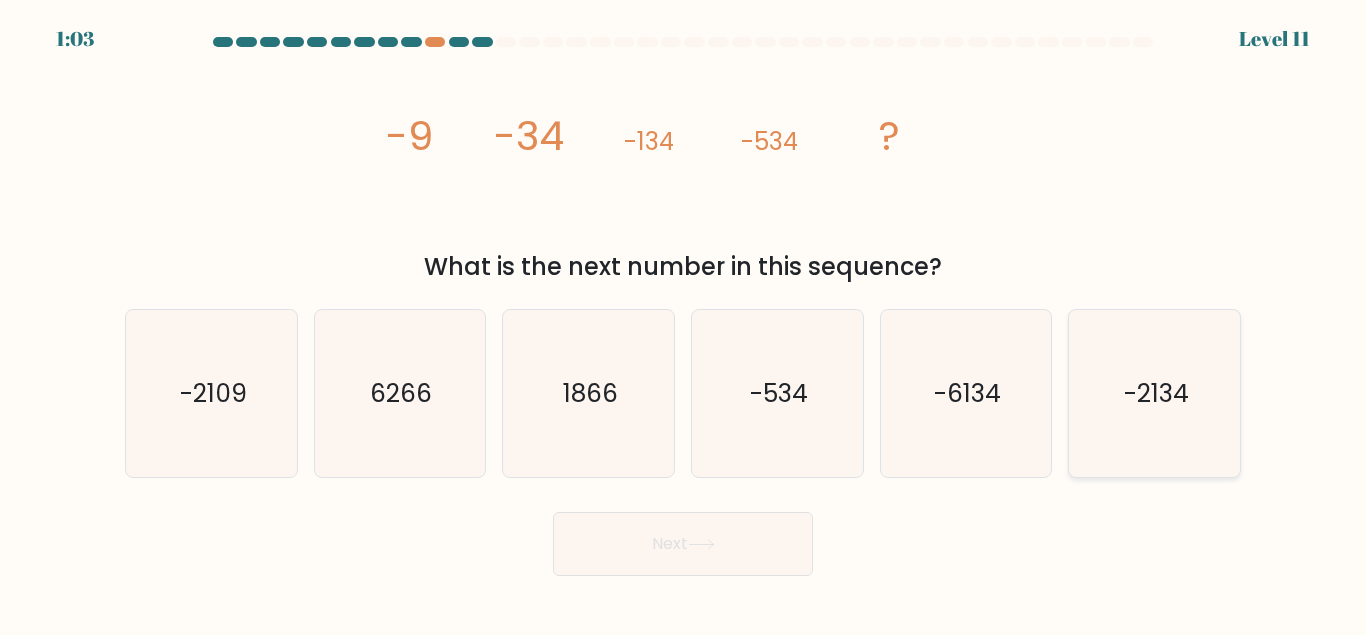 click on "-2134" at bounding box center (1154, 393) 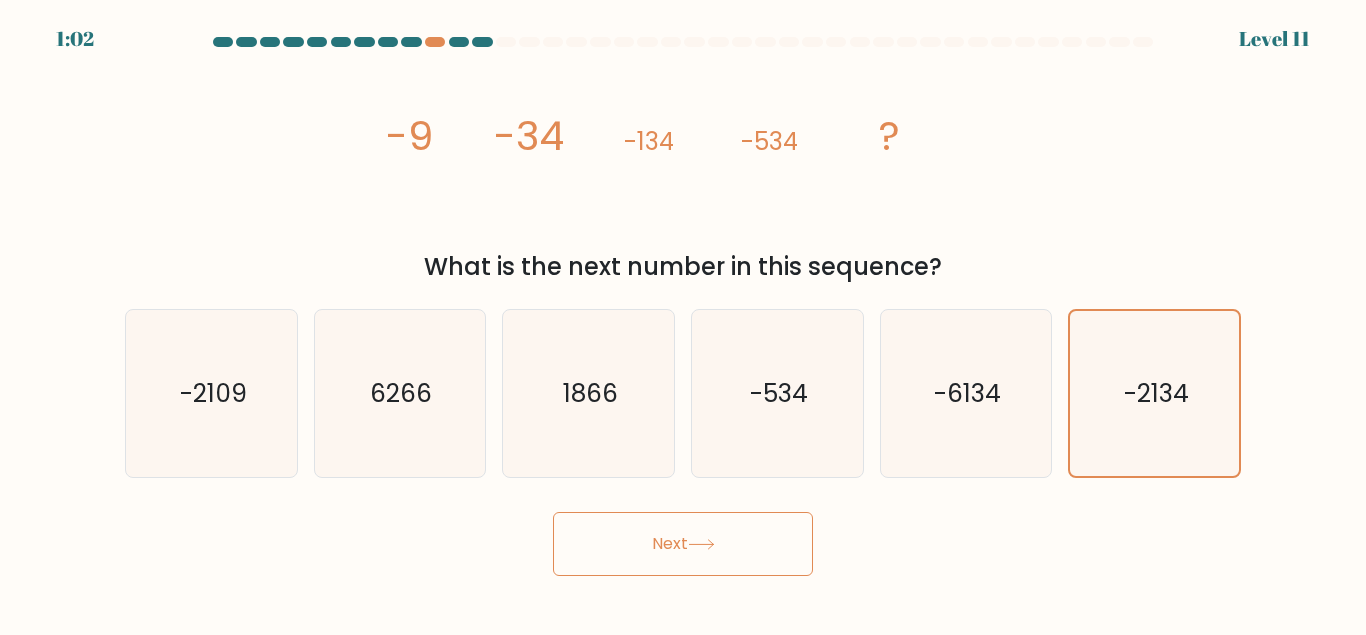 click on "Next" at bounding box center [683, 544] 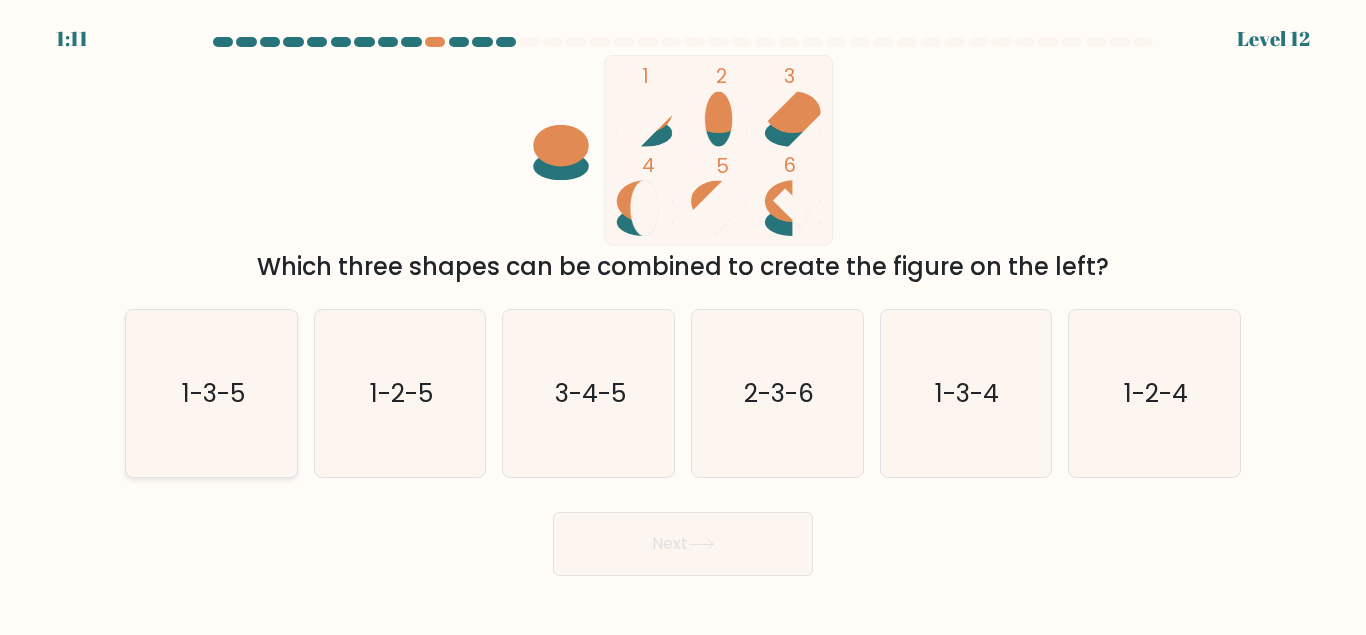 click on "1-3-5" at bounding box center (212, 393) 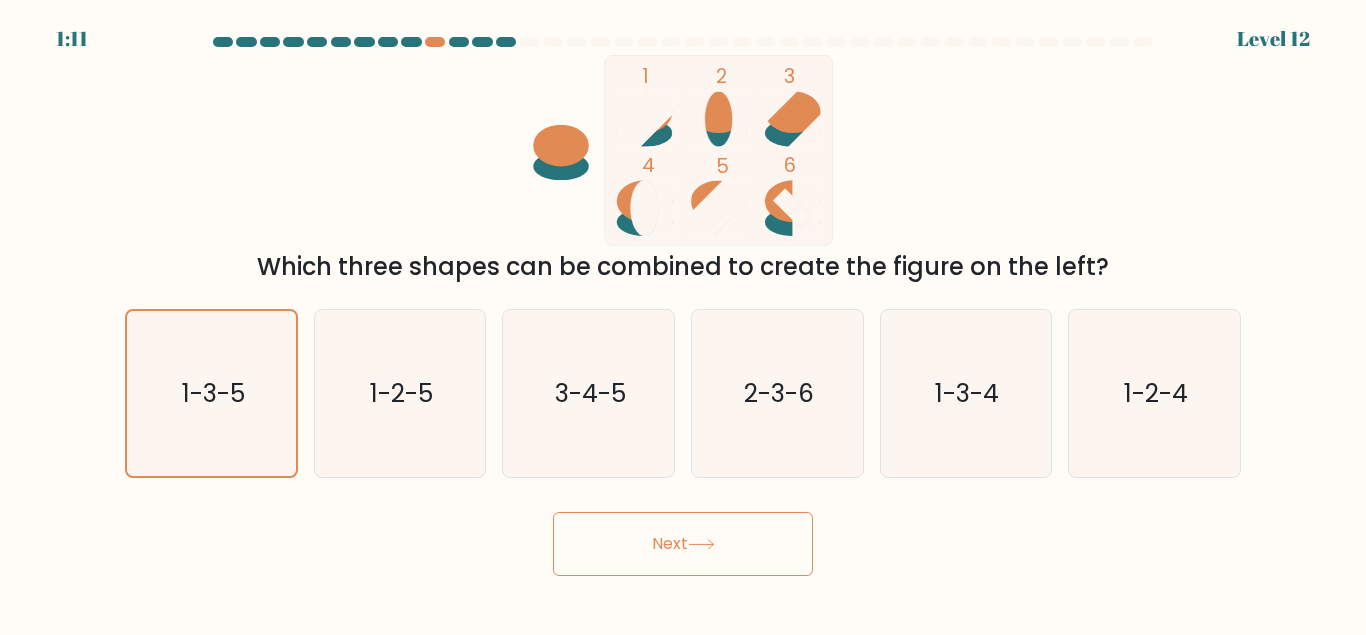 click on "Next" at bounding box center [683, 544] 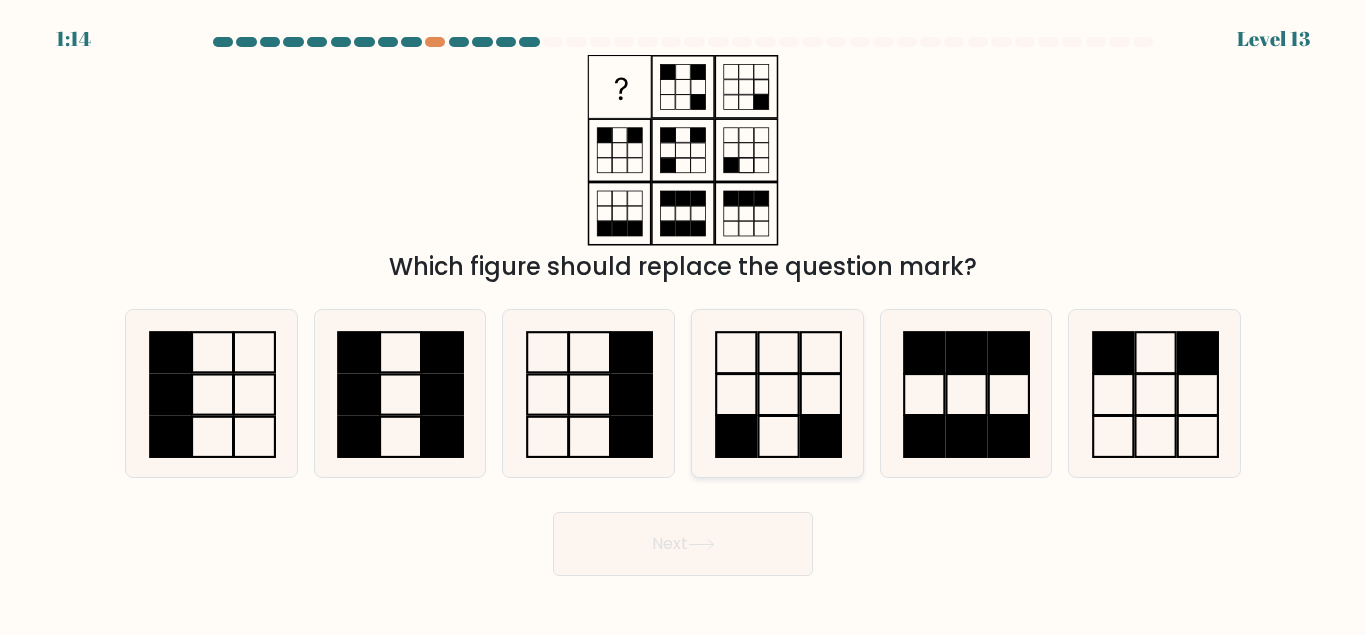 click at bounding box center [821, 394] 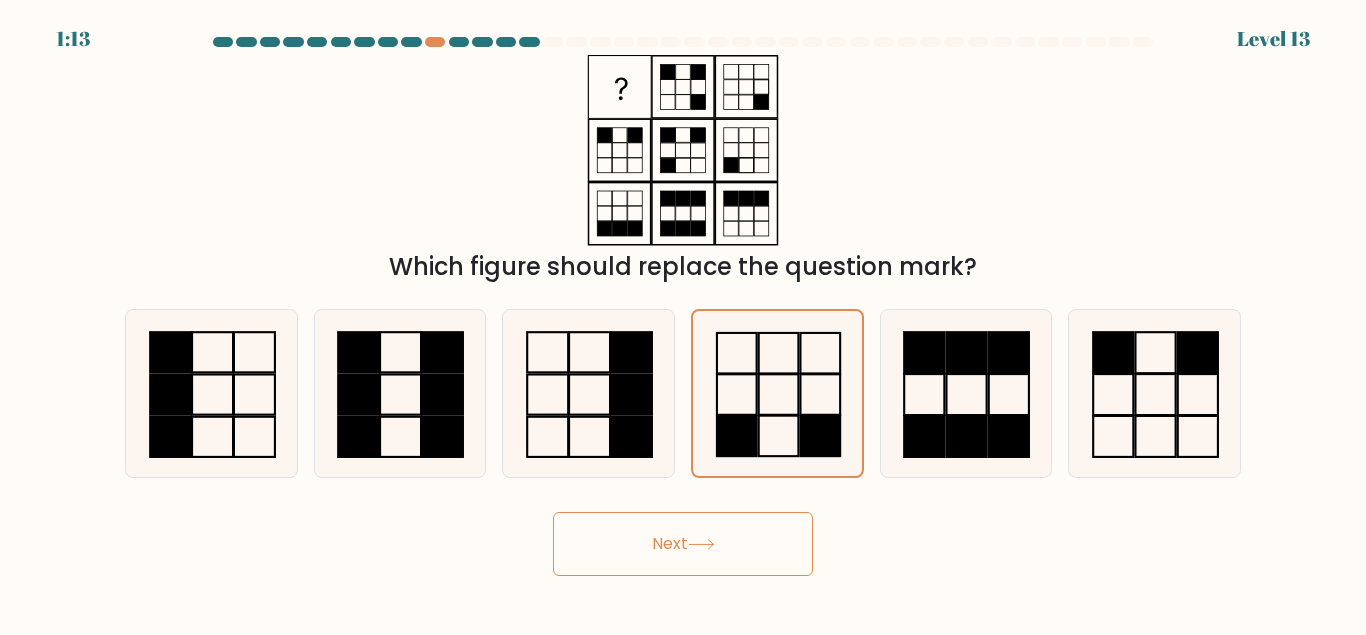 click on "Next" at bounding box center [683, 544] 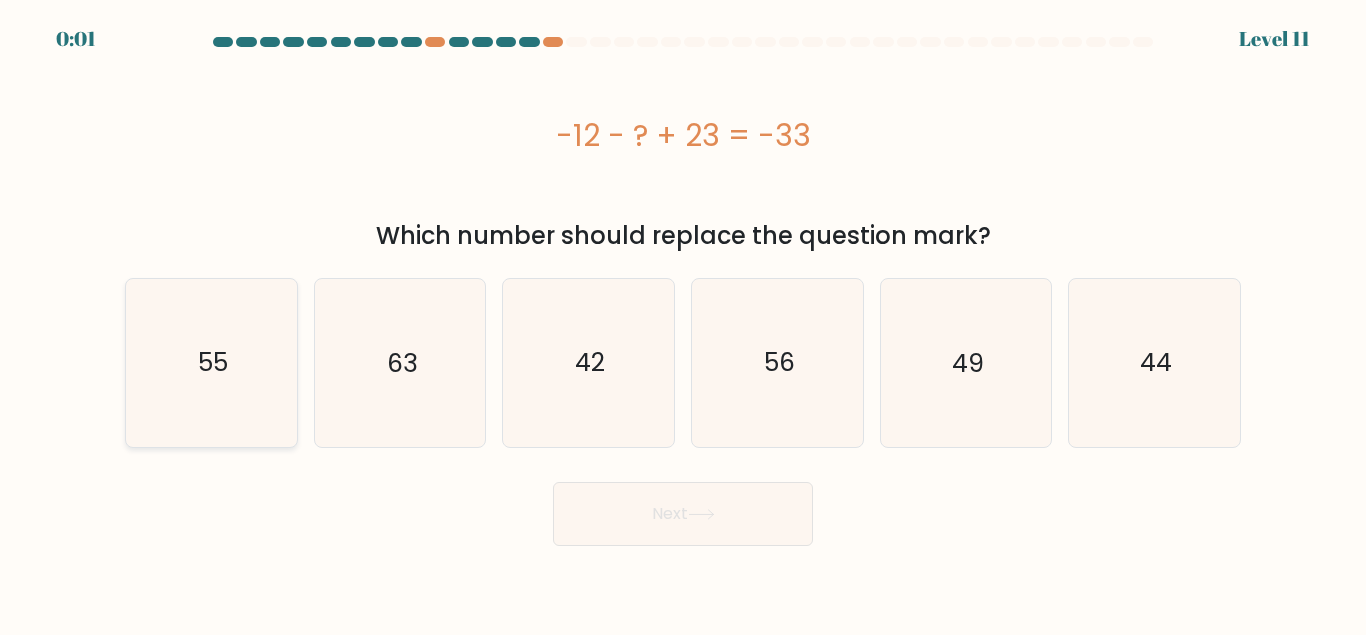 click on "55" at bounding box center (211, 362) 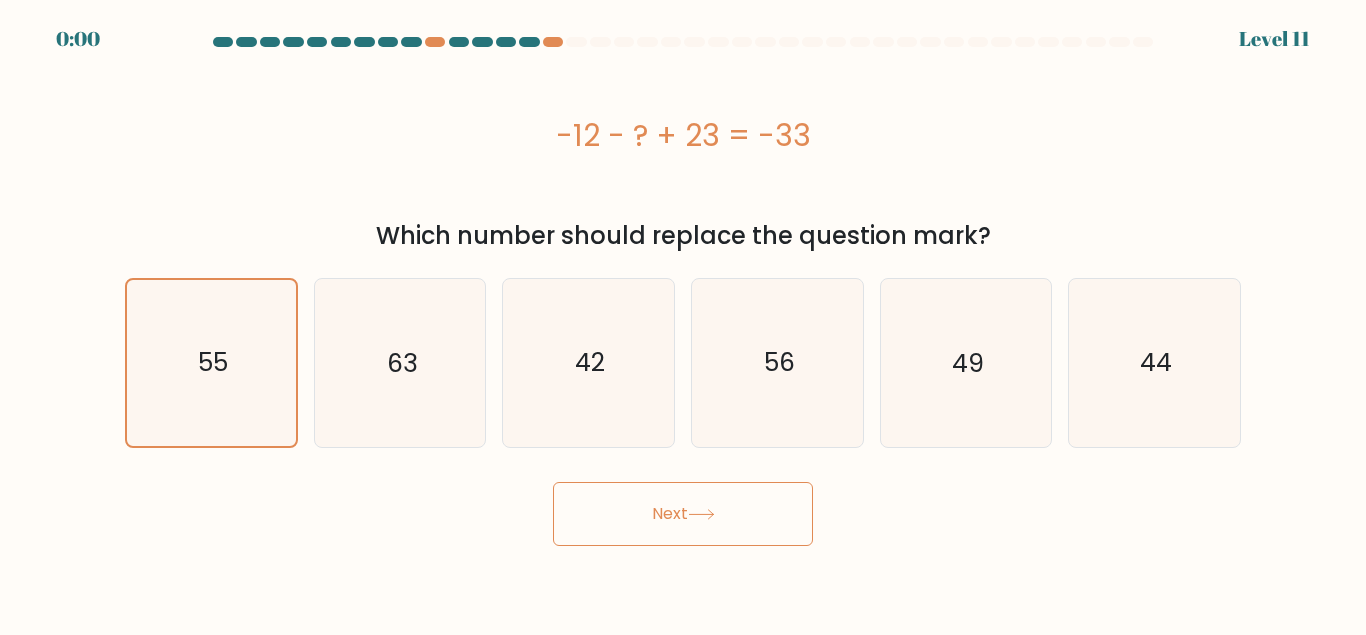 click on "Next" at bounding box center [683, 509] 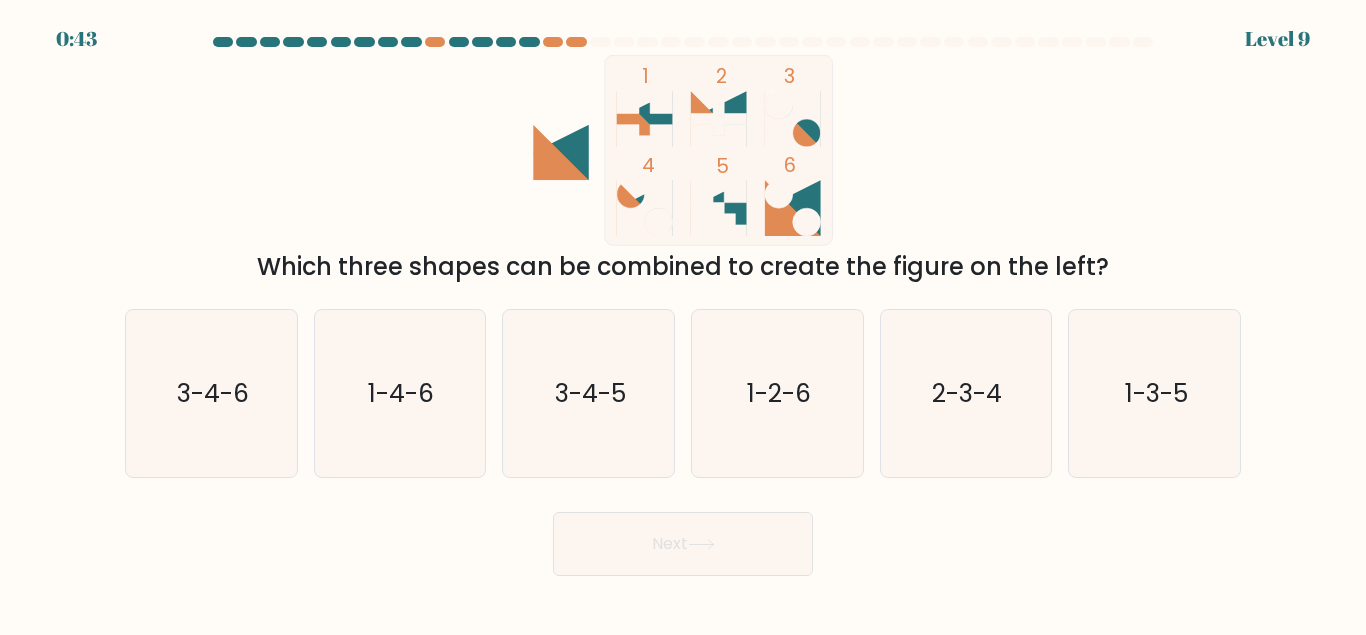 scroll, scrollTop: 0, scrollLeft: 0, axis: both 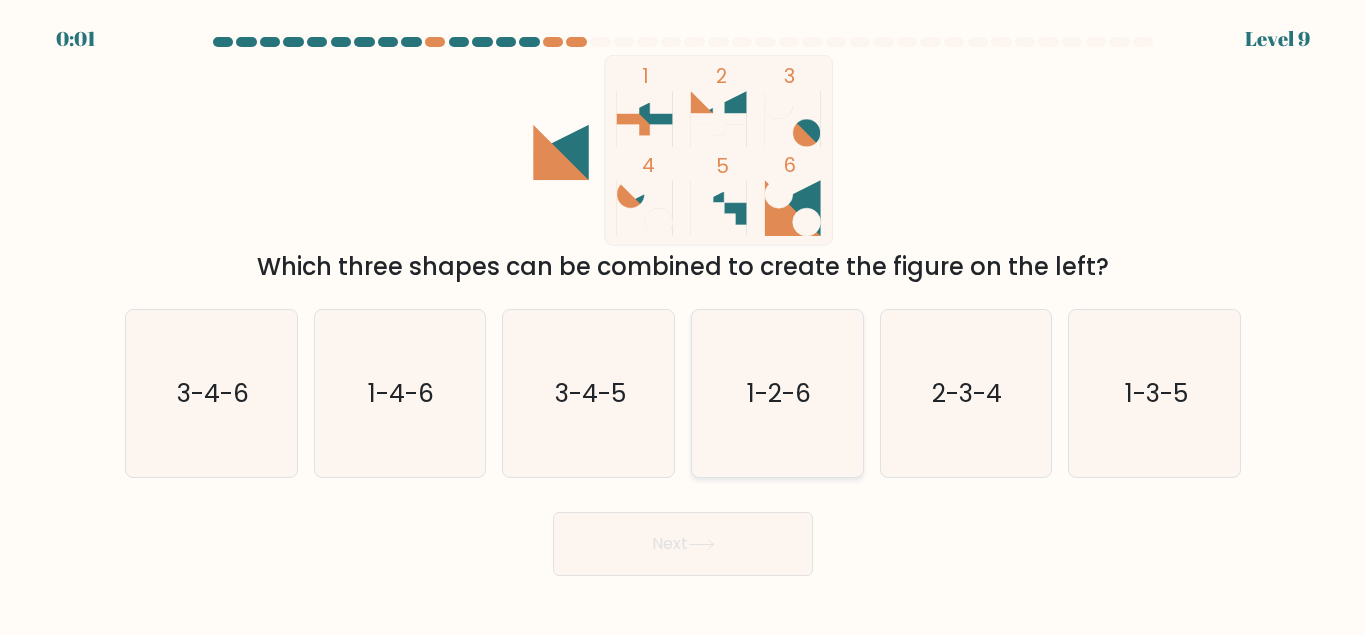 click on "1-2-6" at bounding box center (777, 393) 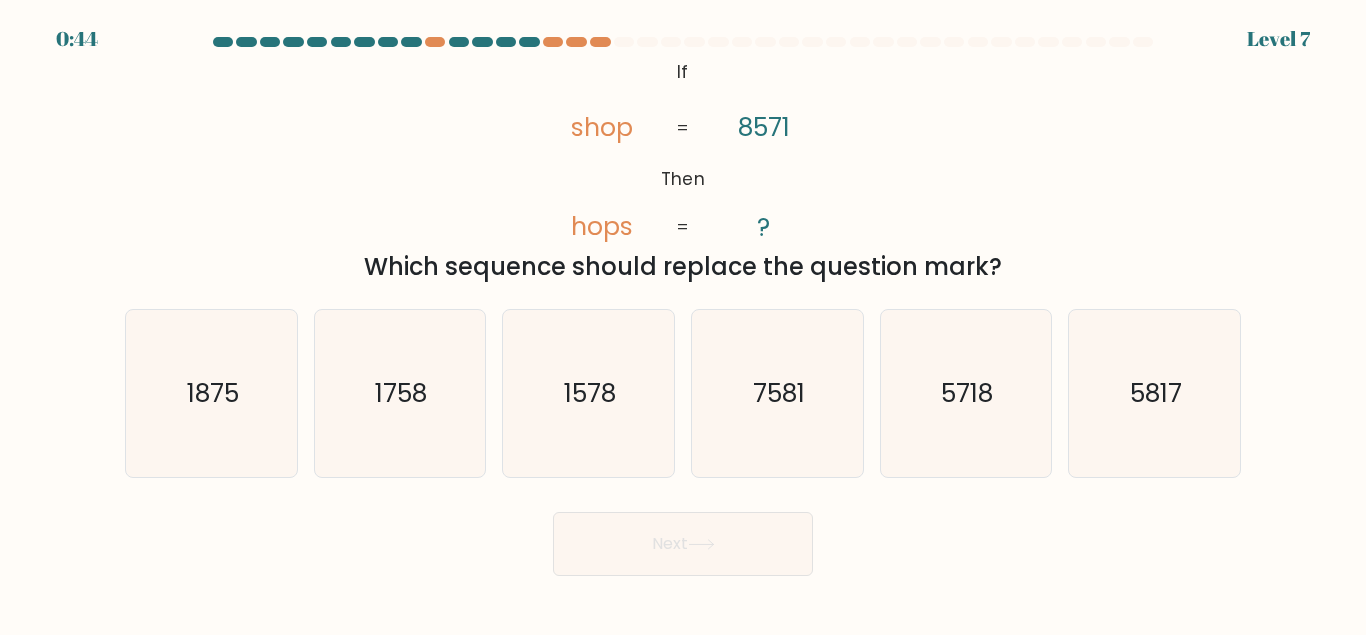 scroll, scrollTop: 0, scrollLeft: 0, axis: both 